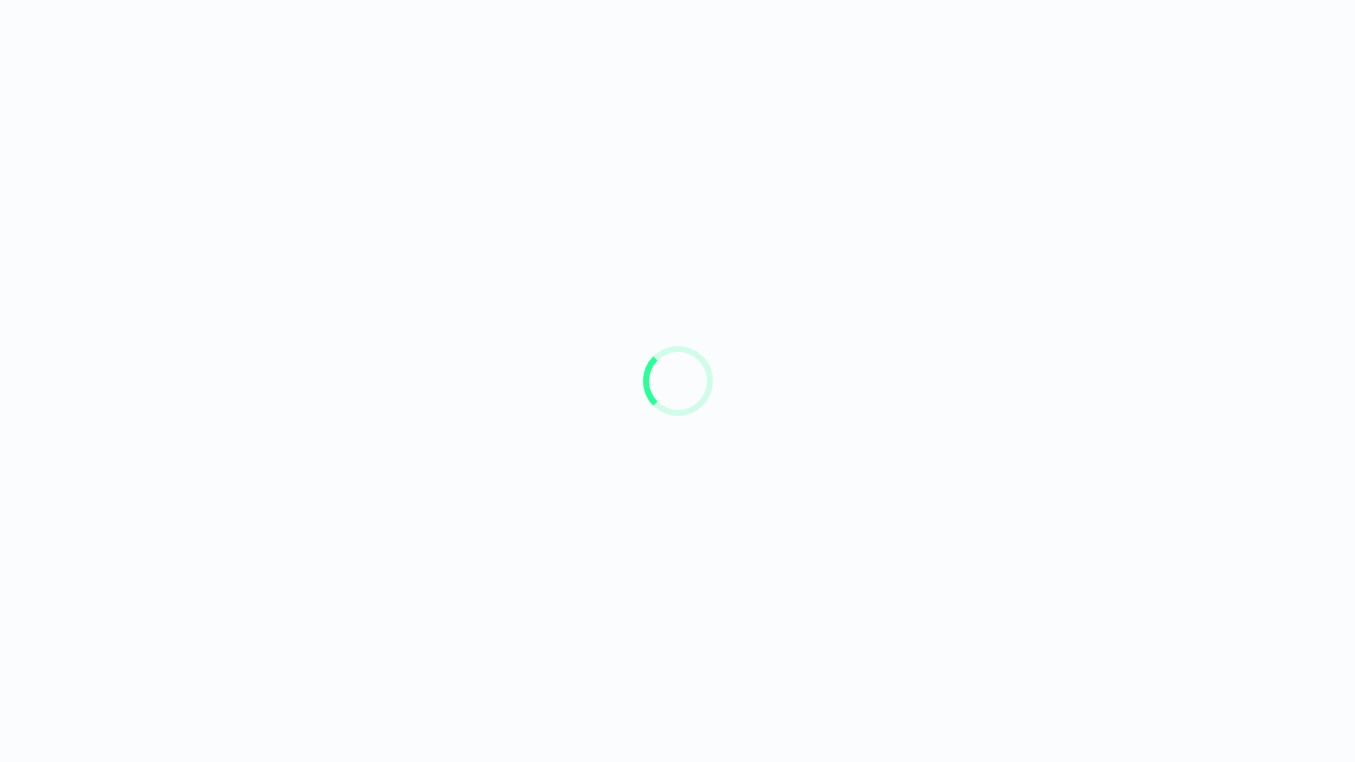 scroll, scrollTop: 0, scrollLeft: 0, axis: both 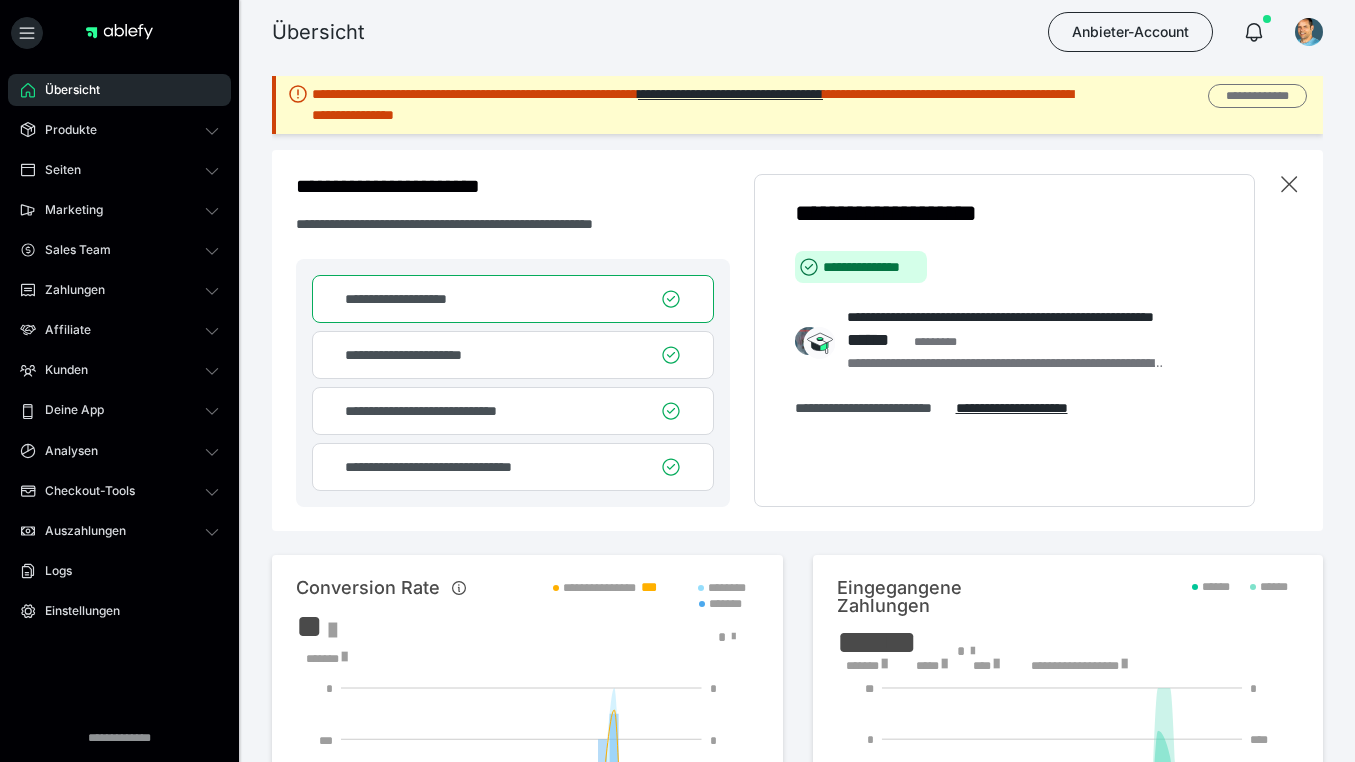click on "**********" at bounding box center [1257, 96] 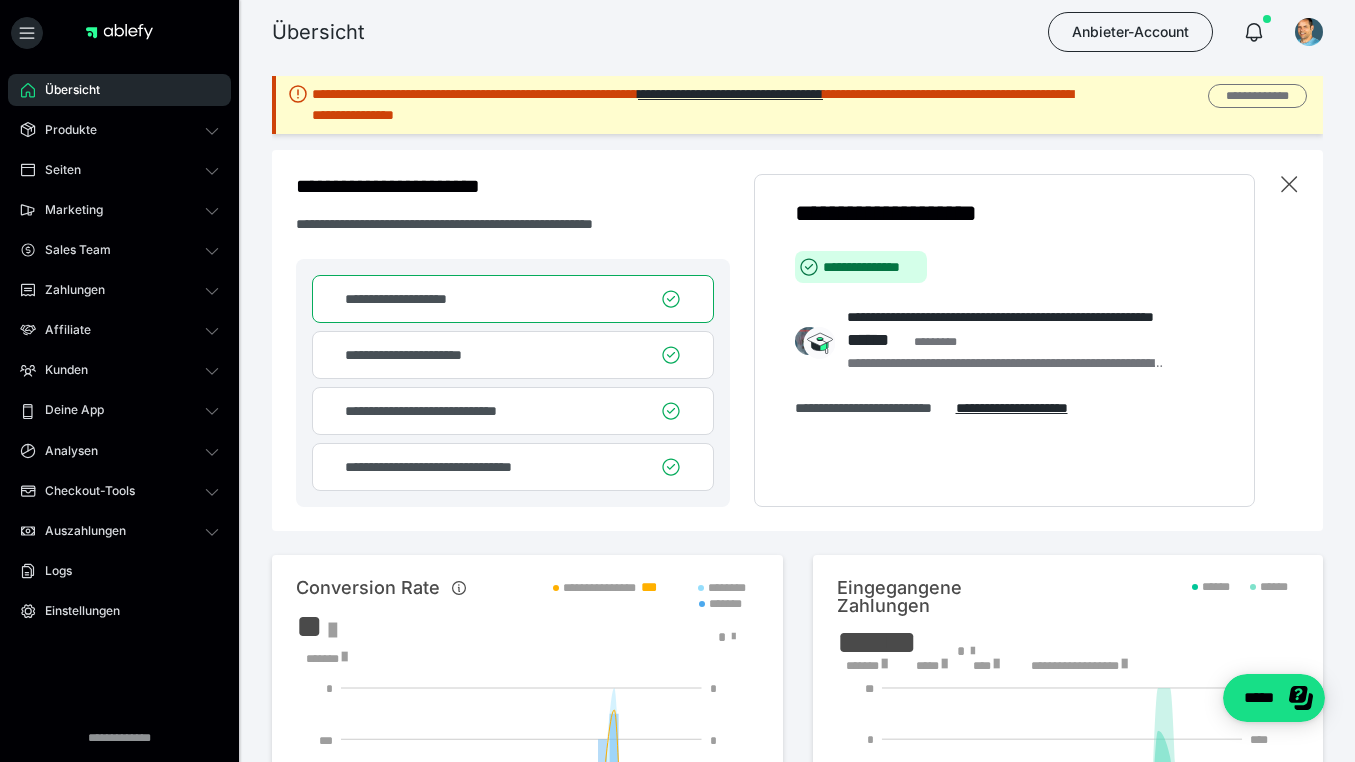 scroll, scrollTop: 0, scrollLeft: 0, axis: both 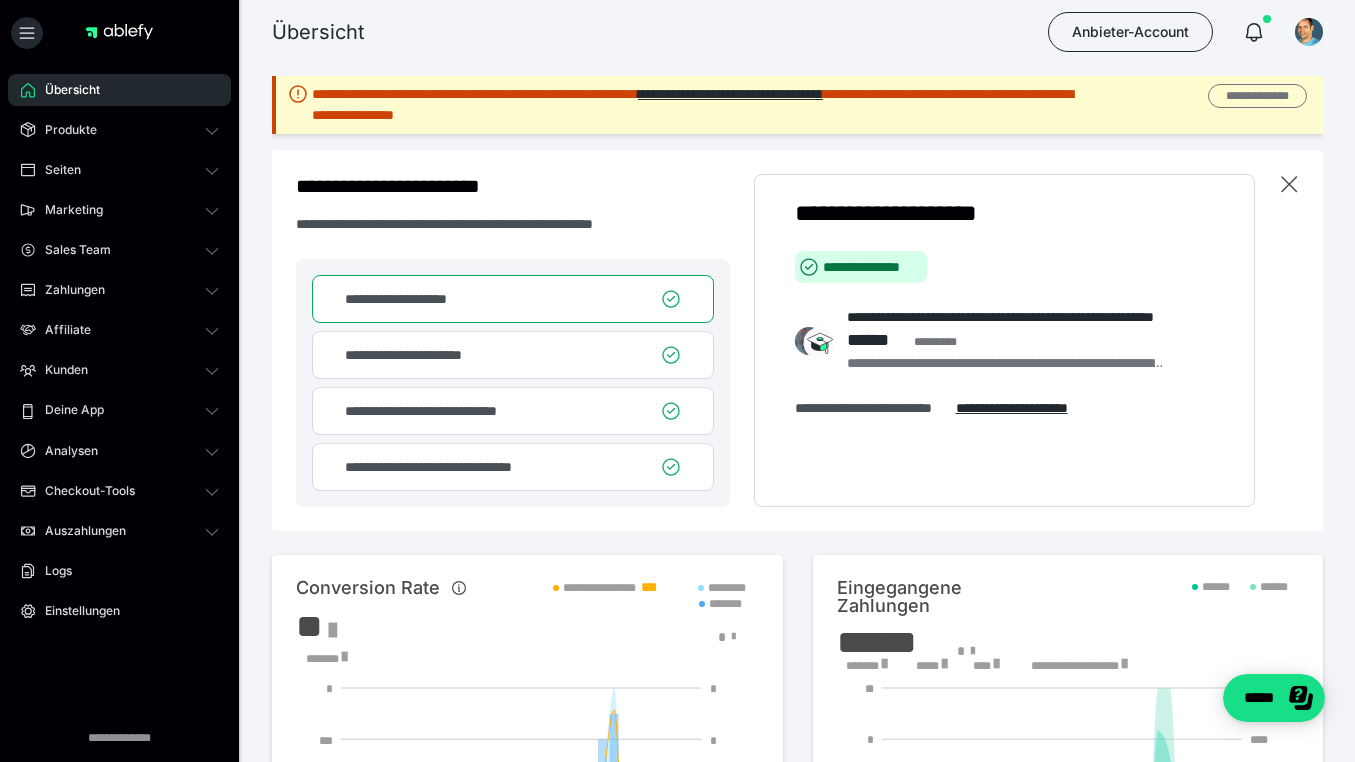 click on "**********" at bounding box center (1257, 96) 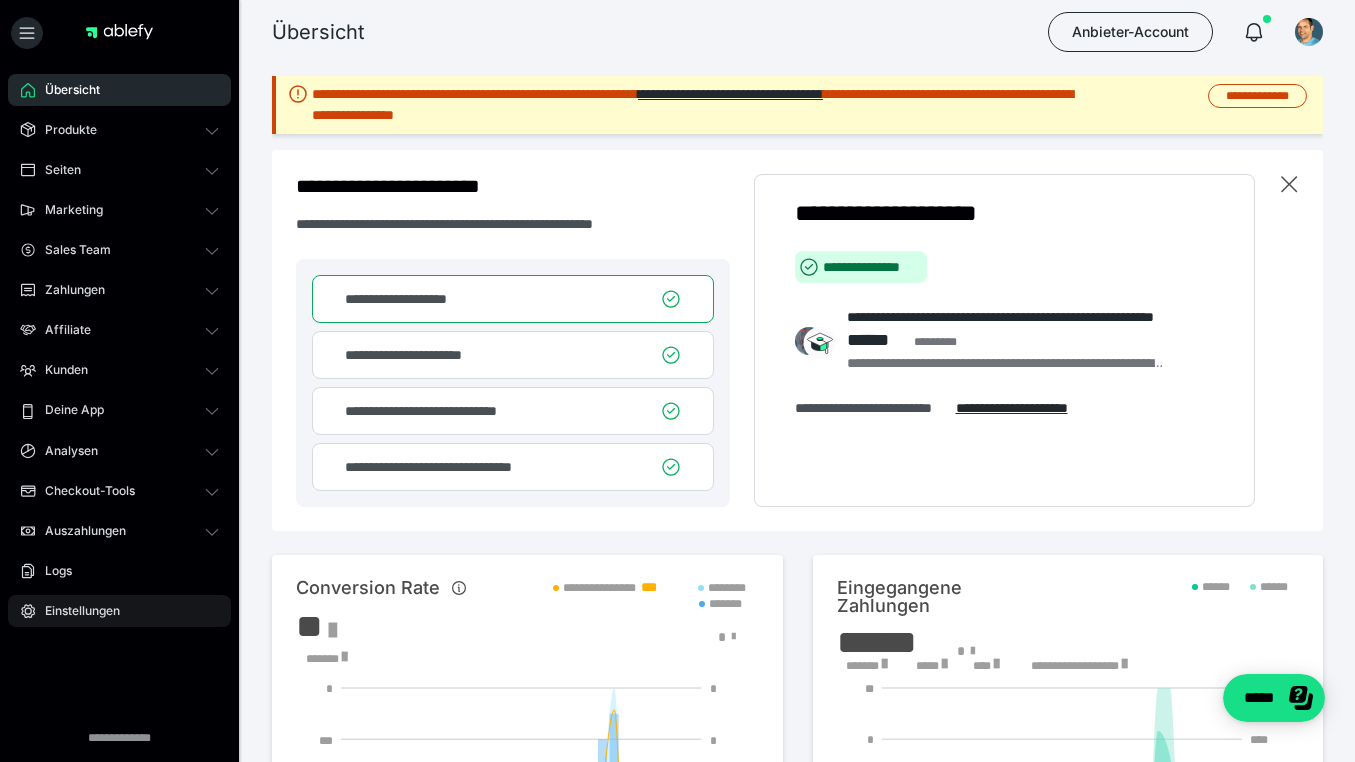 click on "Einstellungen" at bounding box center (75, 611) 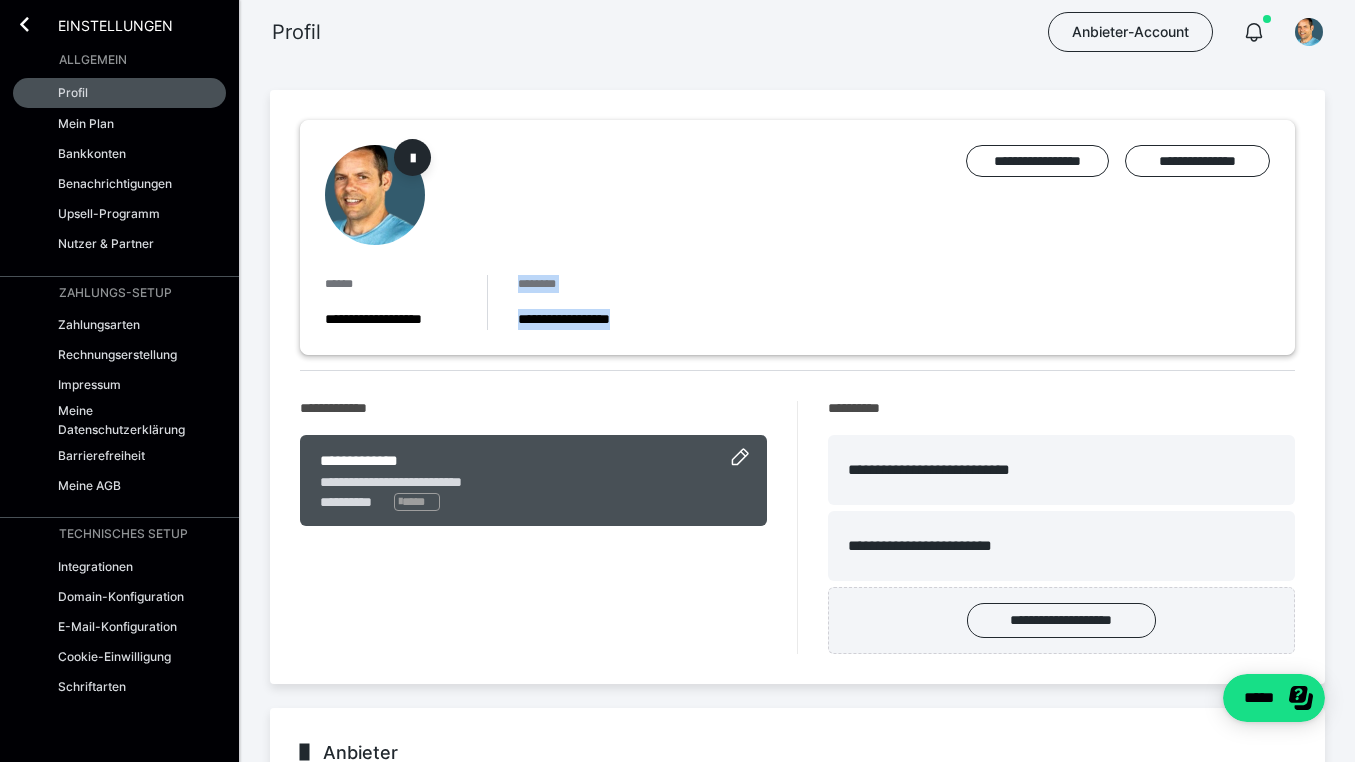 drag, startPoint x: 1345, startPoint y: 249, endPoint x: 1343, endPoint y: 333, distance: 84.0238 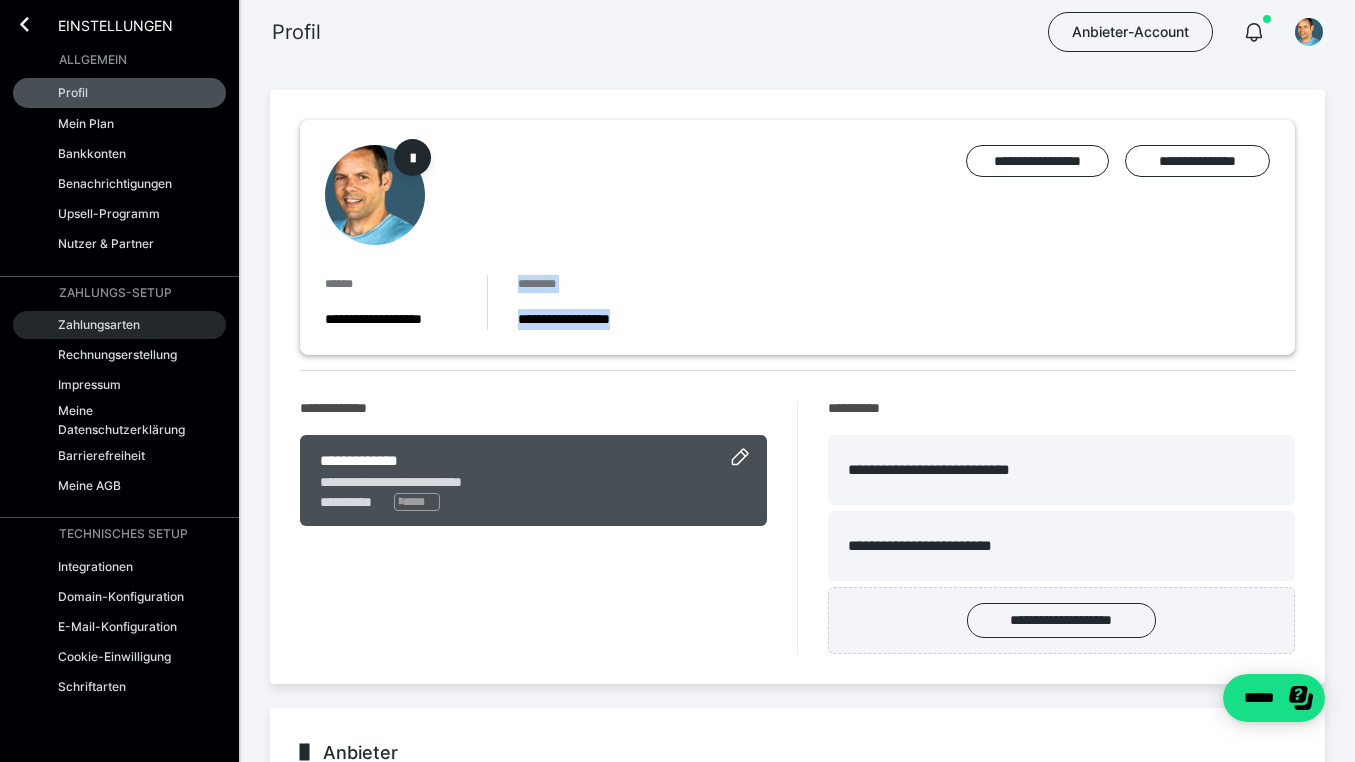 click on "Zahlungsarten" at bounding box center (99, 324) 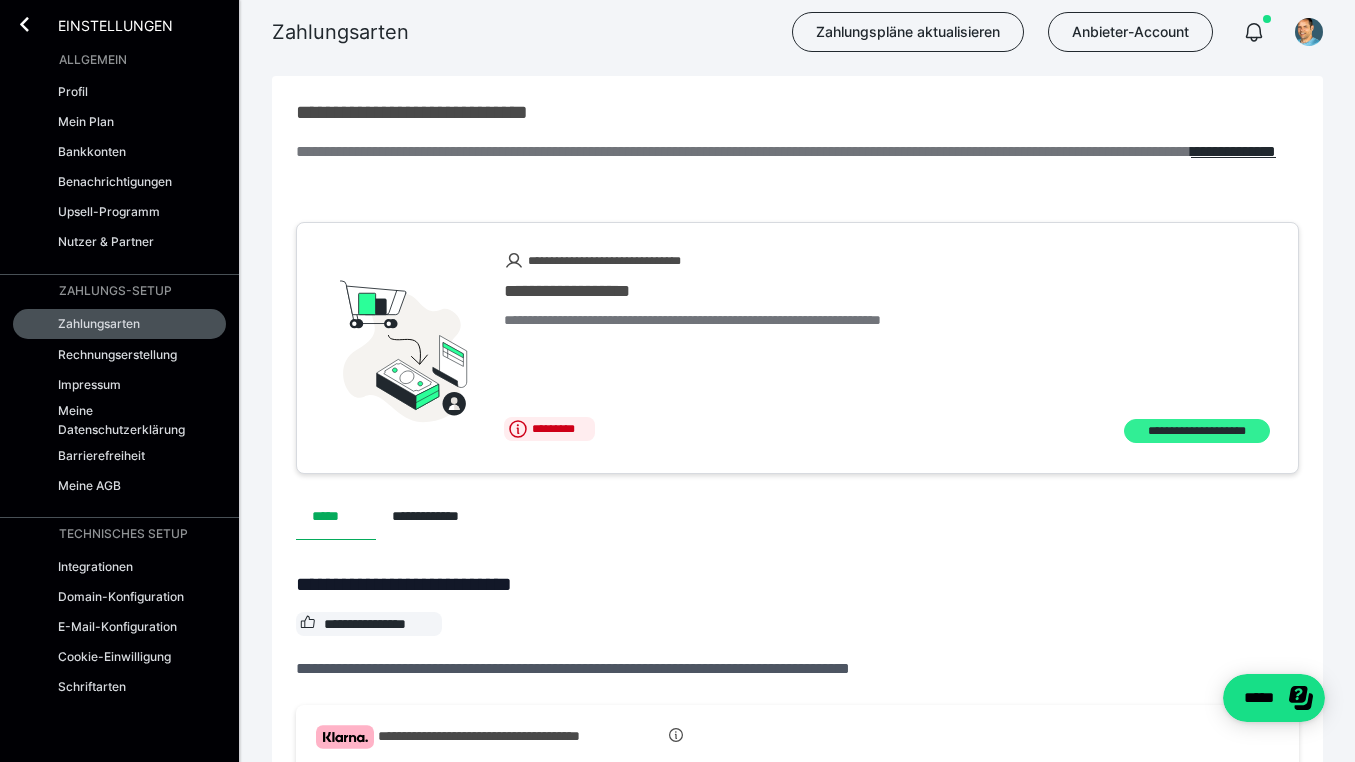 click on "**********" at bounding box center [1197, 431] 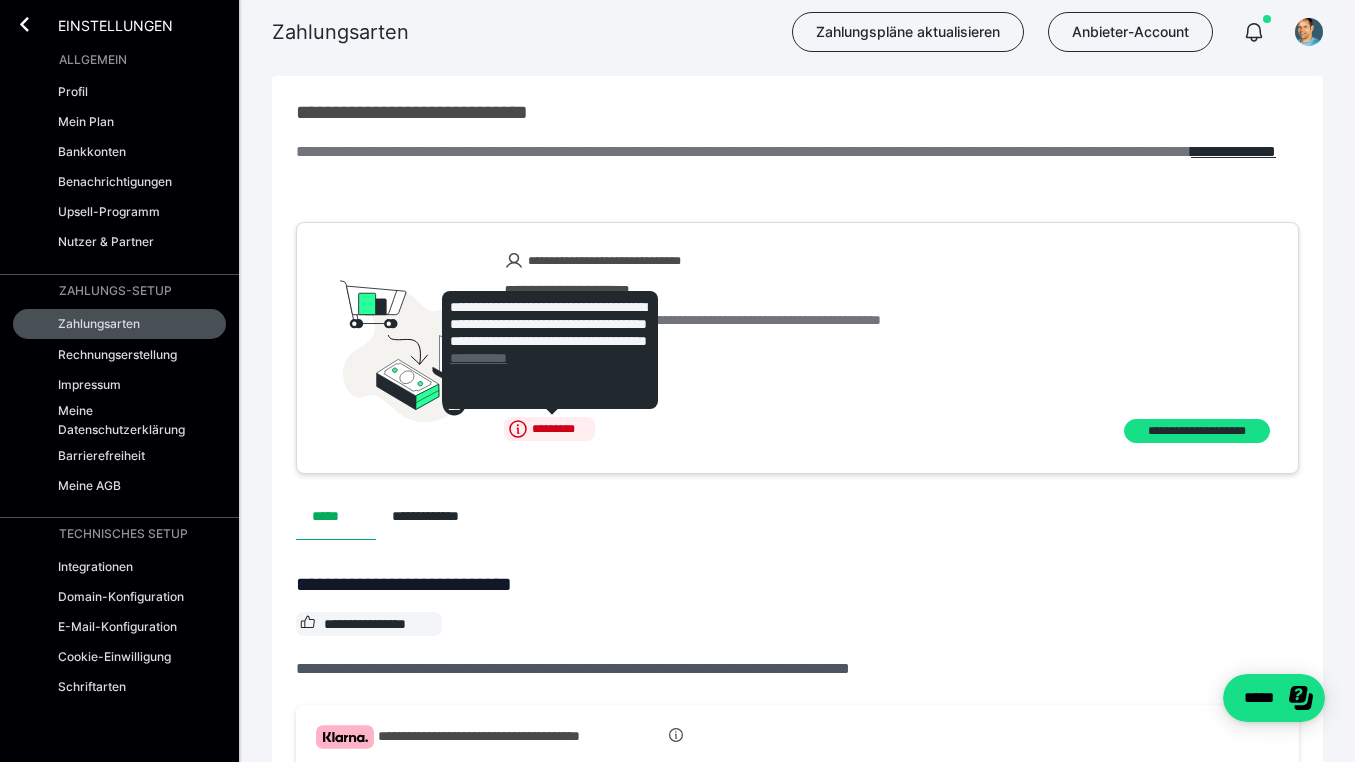 click on "**********" at bounding box center (478, 358) 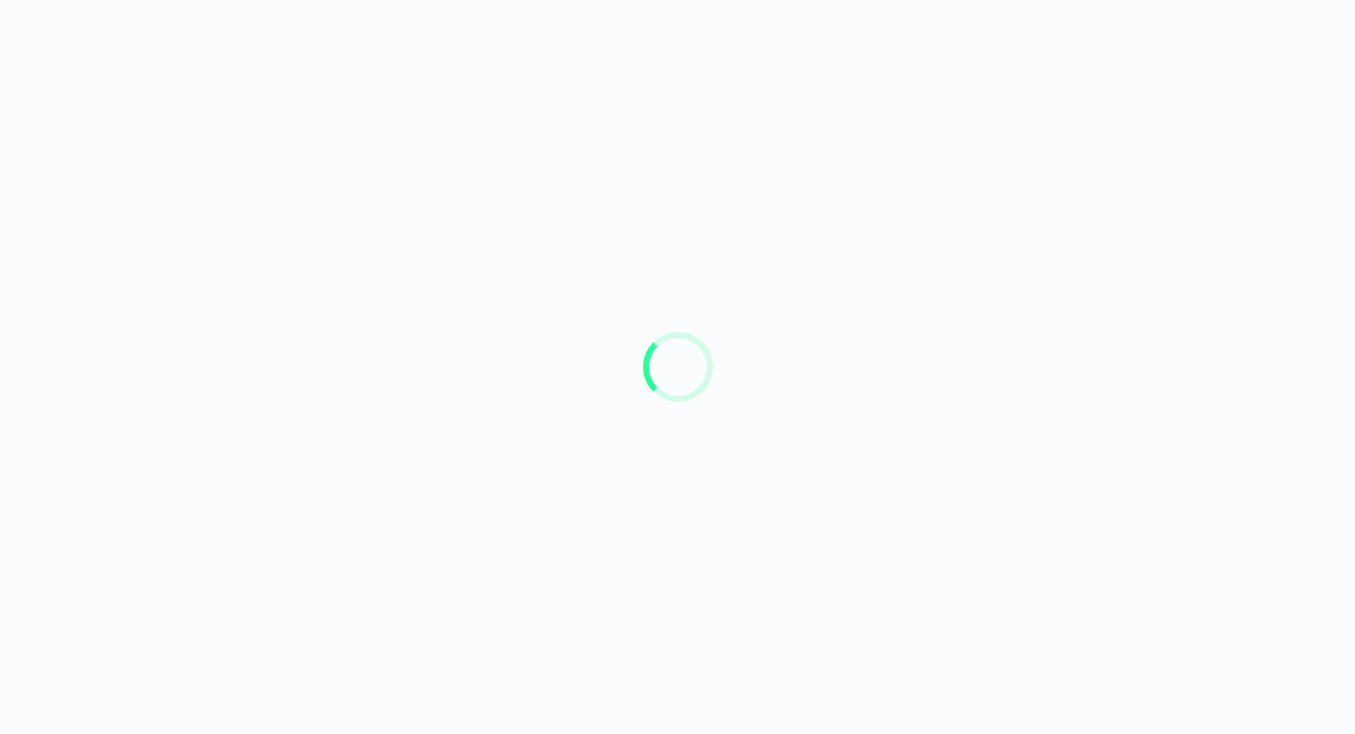 scroll, scrollTop: 0, scrollLeft: 0, axis: both 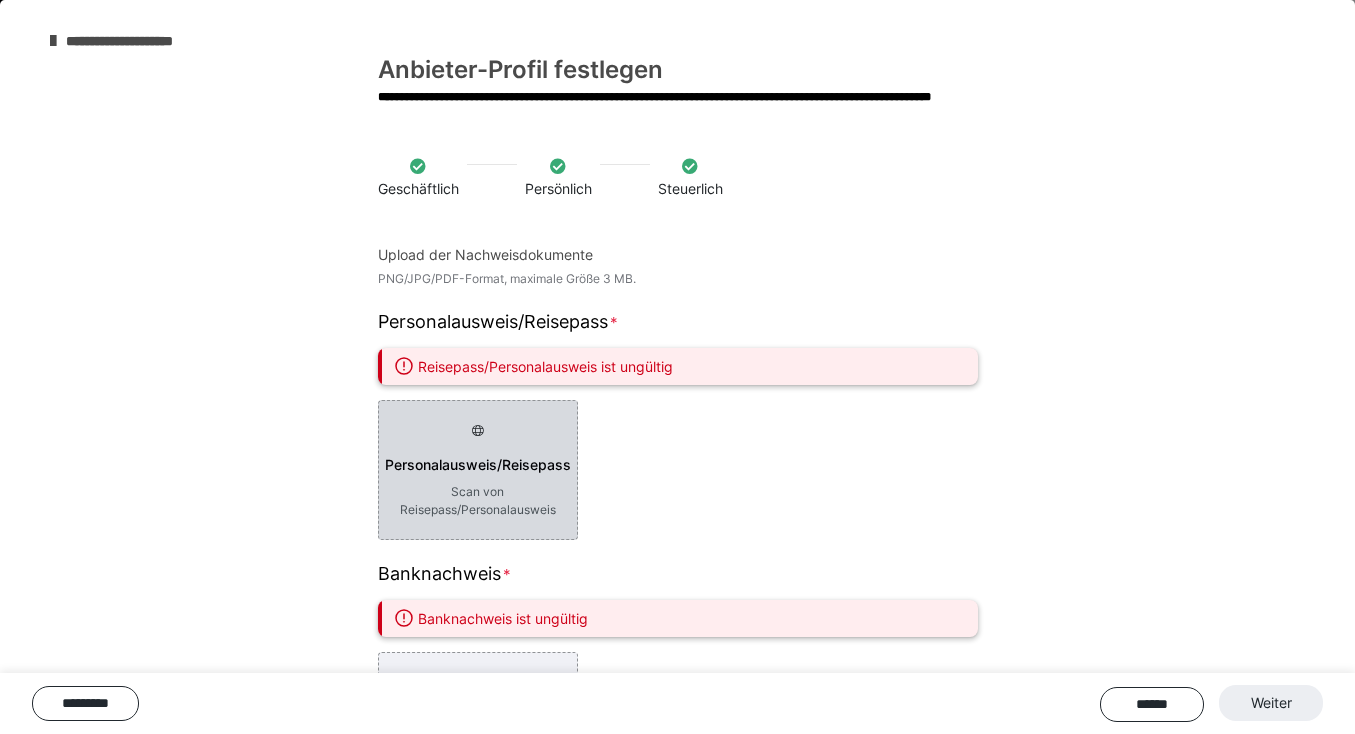 click on "Scan von Reisepass/Personalausweis" at bounding box center (478, 501) 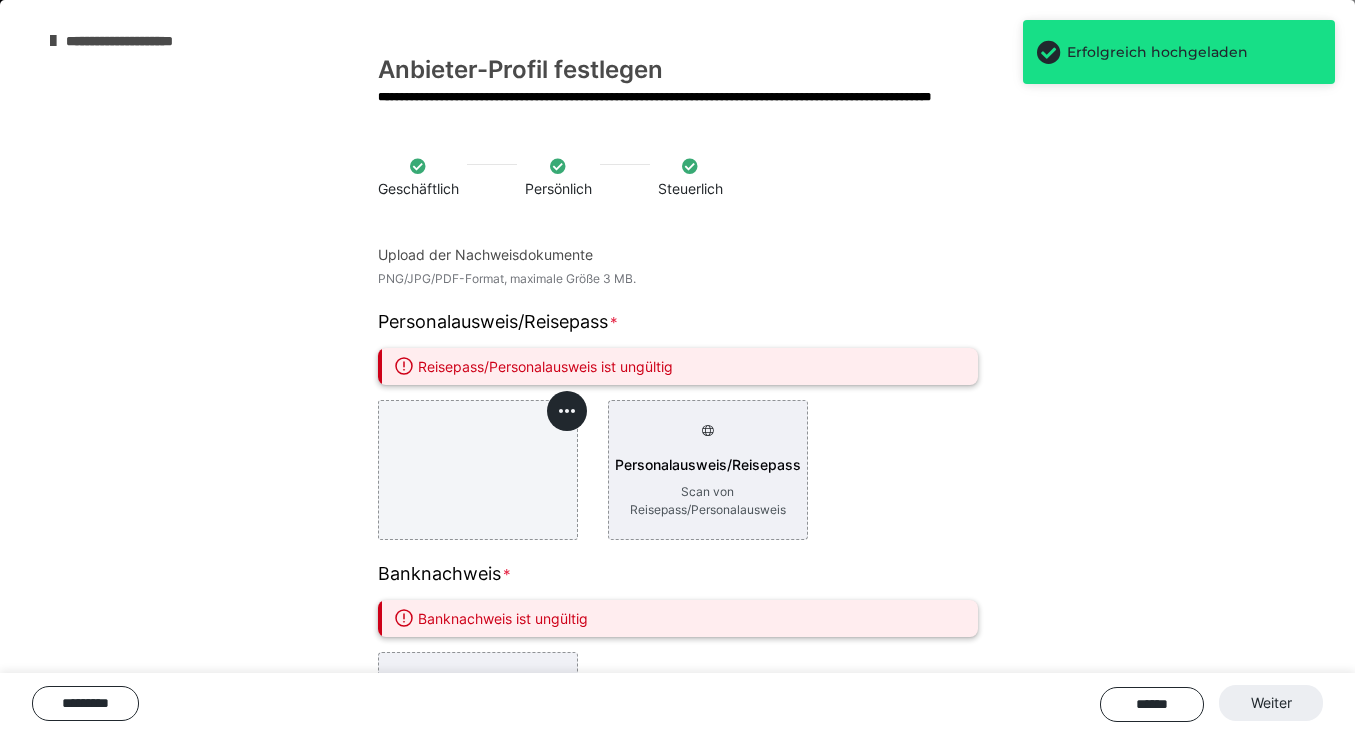 click on "Geschäftlich Persönlich Steuerlich Upload der Nachweisdokumente PNG/JPG/PDF-Format, maximale Größe 3 MB. Personalausweis/Reisepass Reisepass/Personalausweis ist ungültig Personalausweis/Reisepass Scan von Reisepass/Personalausweis Banknachweis Banknachweis ist ungültig Banknachweis Nachweis Auszahlungskonto Geschäftsnachweis Geschäftsnachweis ist ungültig Geschäftsnachweis Gewerbeschein oder Handelsregisterauszug Nachweis zur Umsatzsteuer-ID/Befreiungsnachweis Nachweis zur Umsatzsteuer-ID/Befreiungsnachweis ist ungültig Nachweis zur Umsatzsteuer-ID/Befreiungsnachweis Nachweis deiner Umsatzsteuer-ID ********* ****** Weiter" at bounding box center [677, 491] 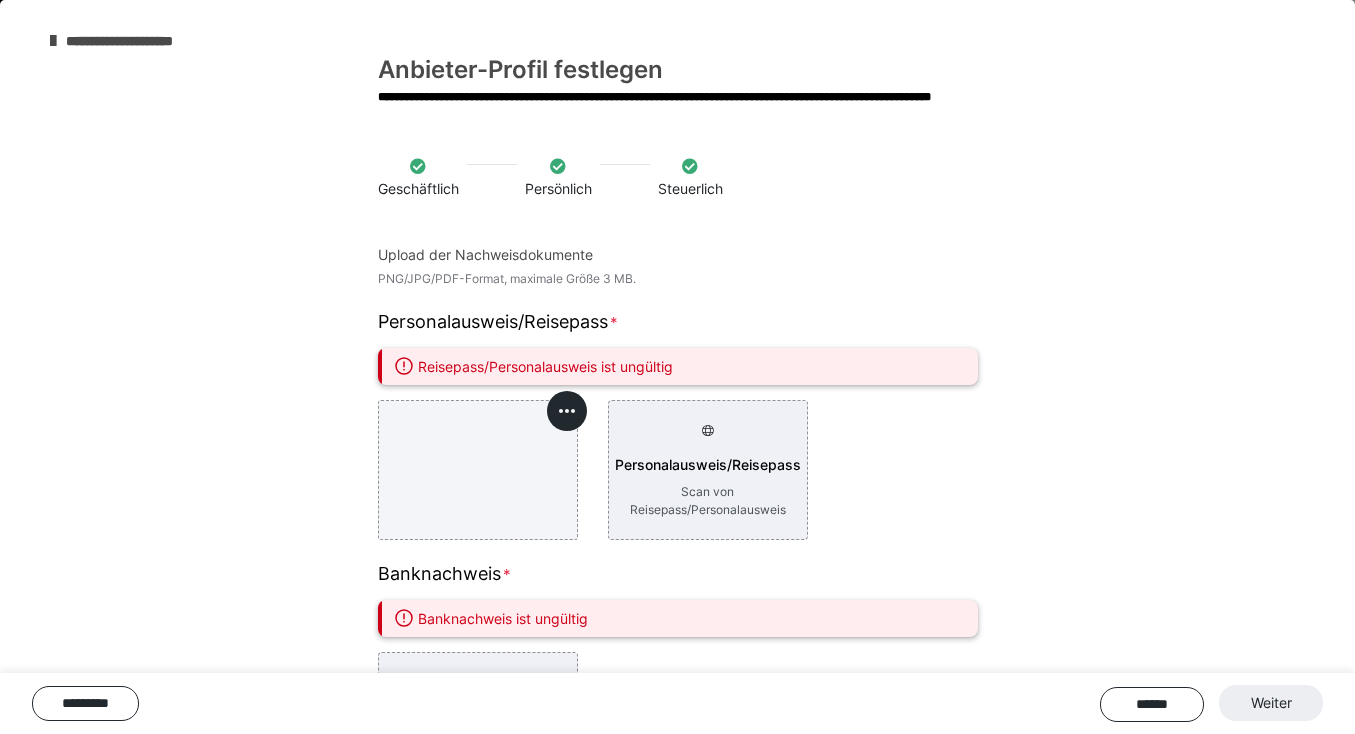 scroll, scrollTop: 741, scrollLeft: 0, axis: vertical 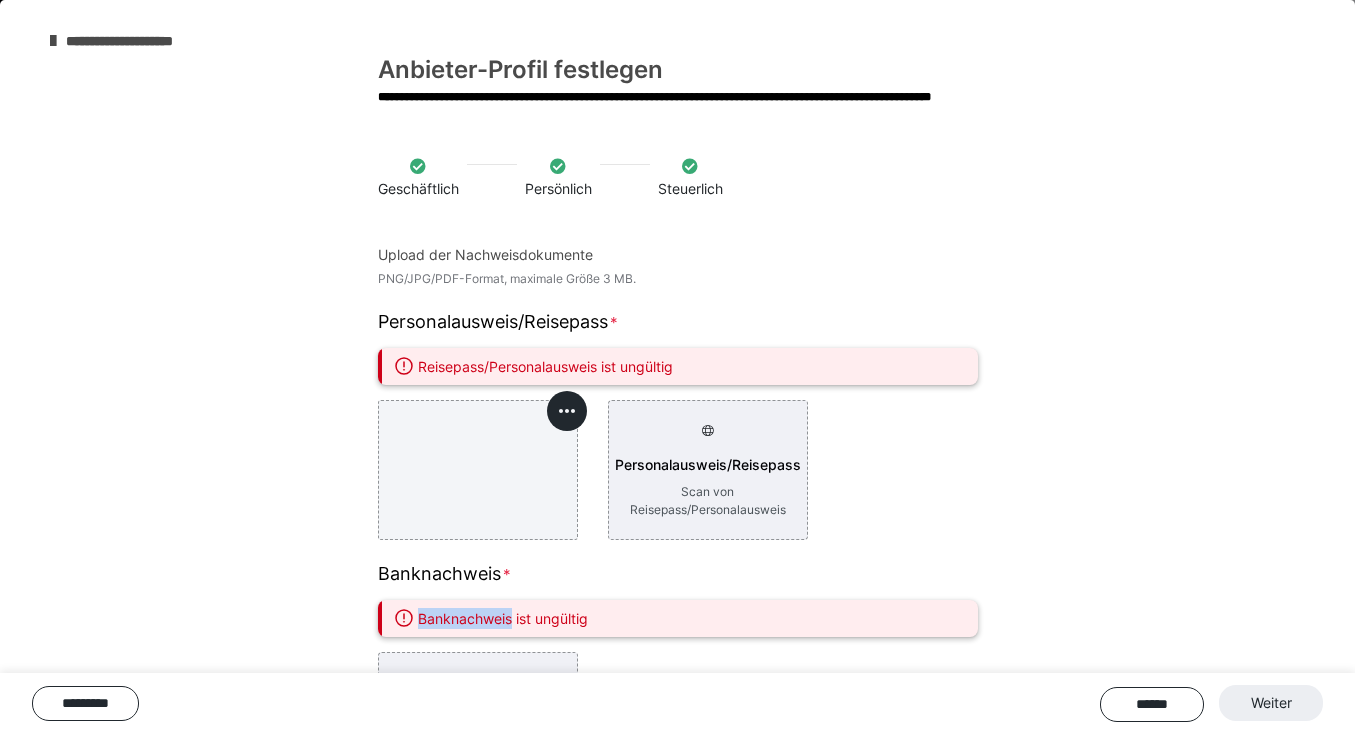 click 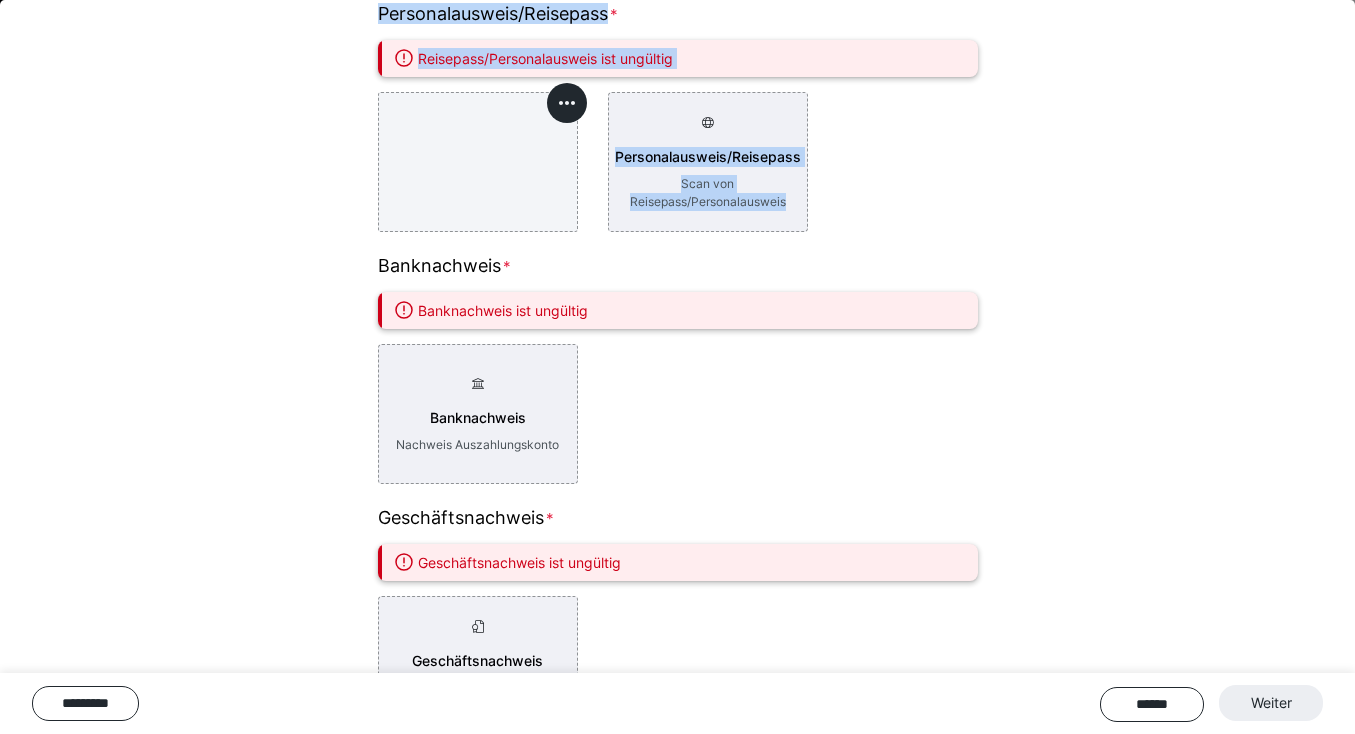 scroll, scrollTop: 426, scrollLeft: 0, axis: vertical 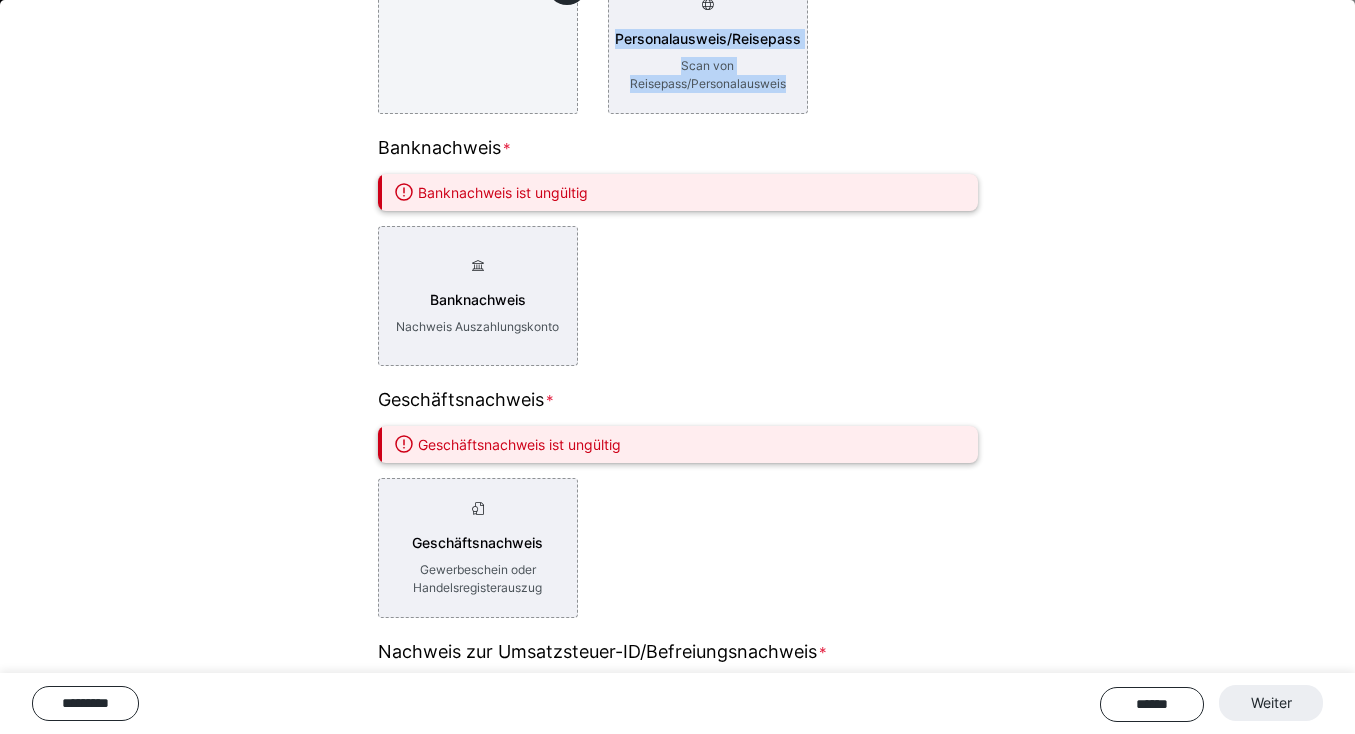 drag, startPoint x: 1347, startPoint y: 504, endPoint x: 1330, endPoint y: 755, distance: 251.57504 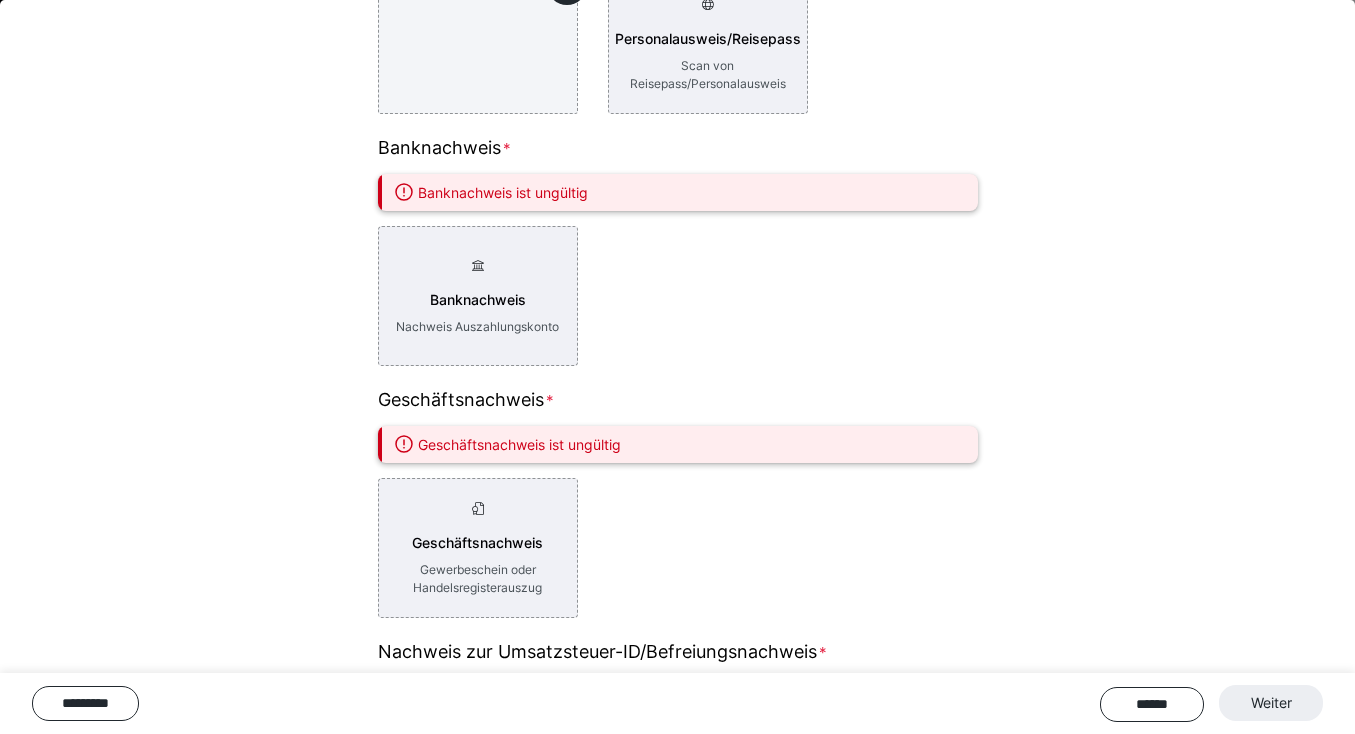 click 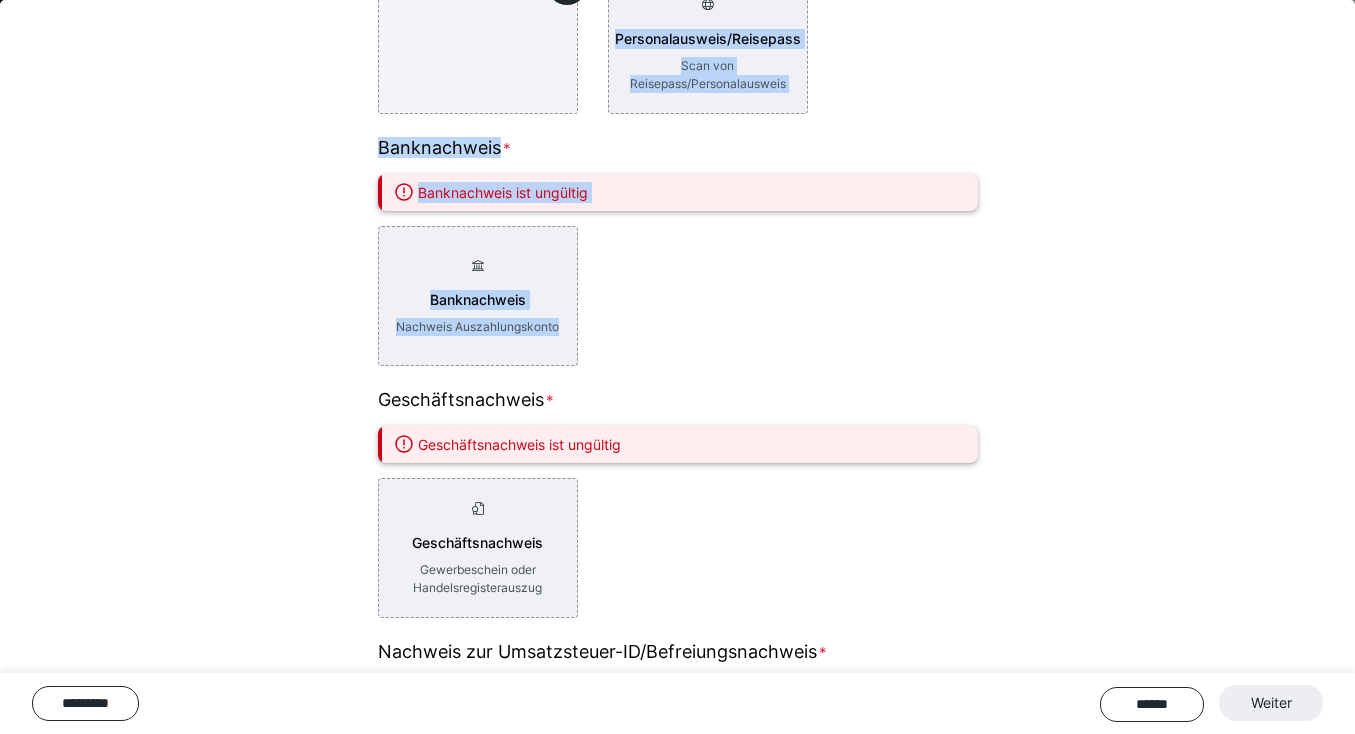 drag, startPoint x: 1349, startPoint y: 363, endPoint x: 1350, endPoint y: 752, distance: 389.00128 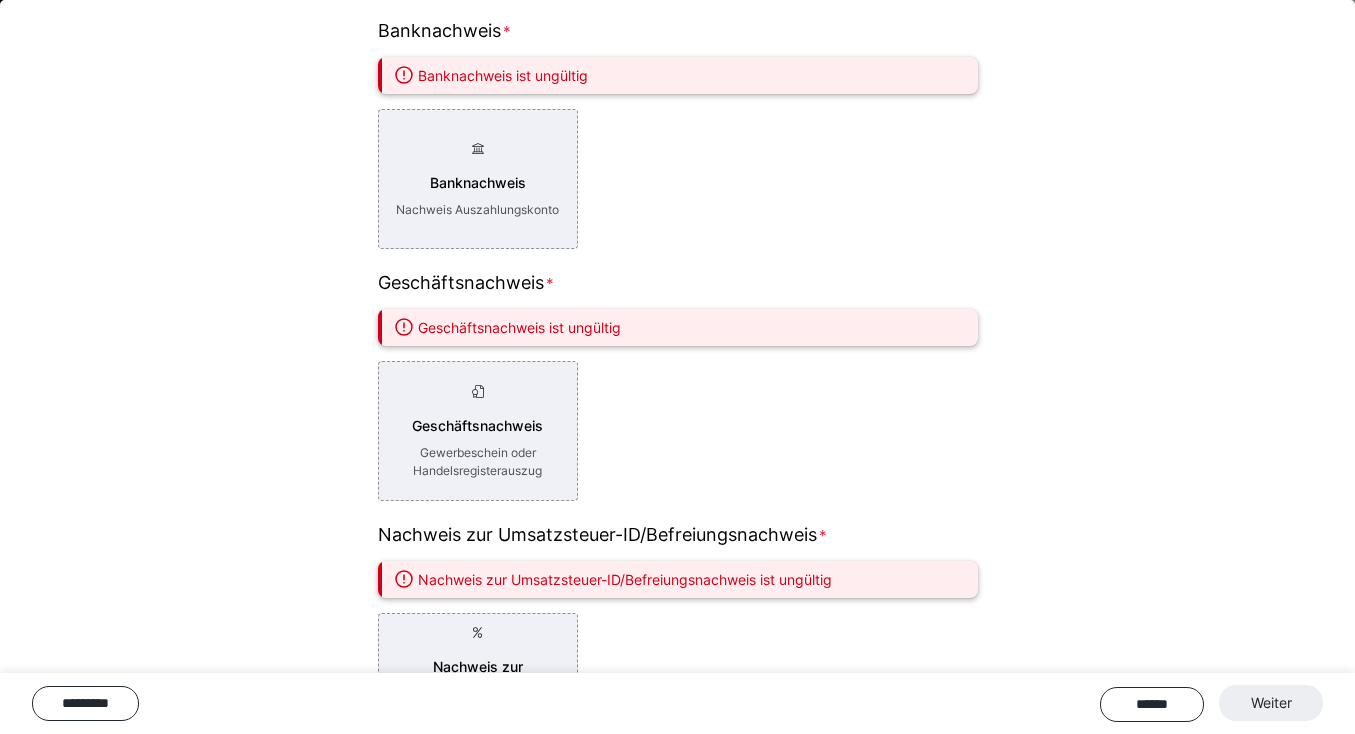 scroll, scrollTop: 642, scrollLeft: 0, axis: vertical 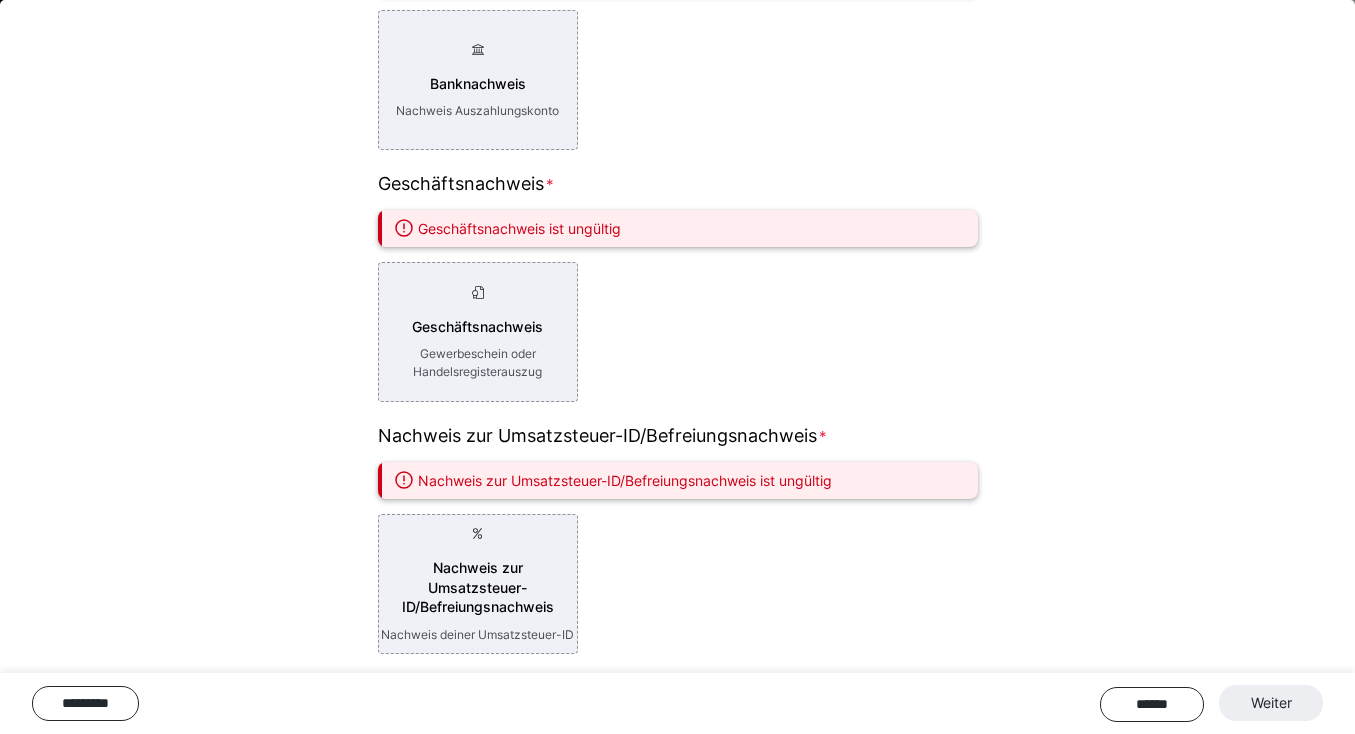 drag, startPoint x: 1348, startPoint y: 479, endPoint x: 1344, endPoint y: 777, distance: 298.02686 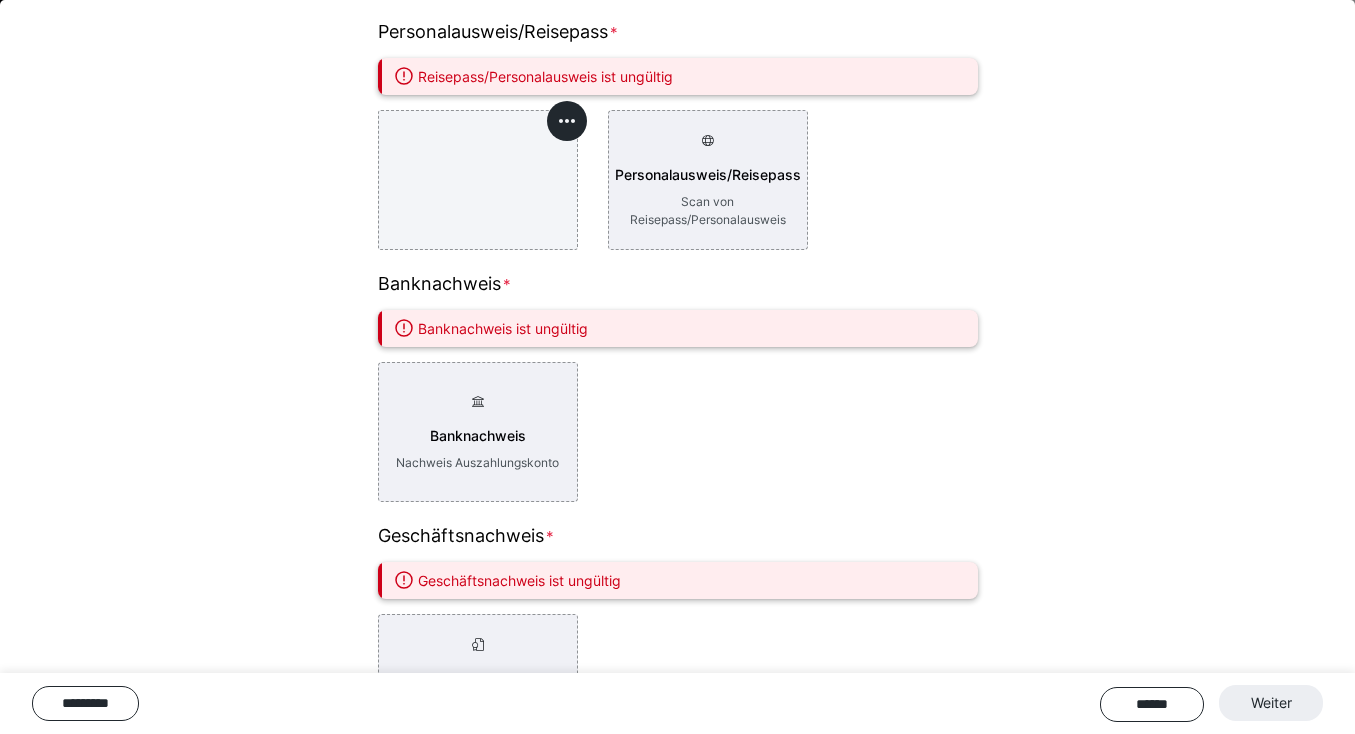 drag, startPoint x: 1348, startPoint y: 386, endPoint x: 1330, endPoint y: -63, distance: 449.36066 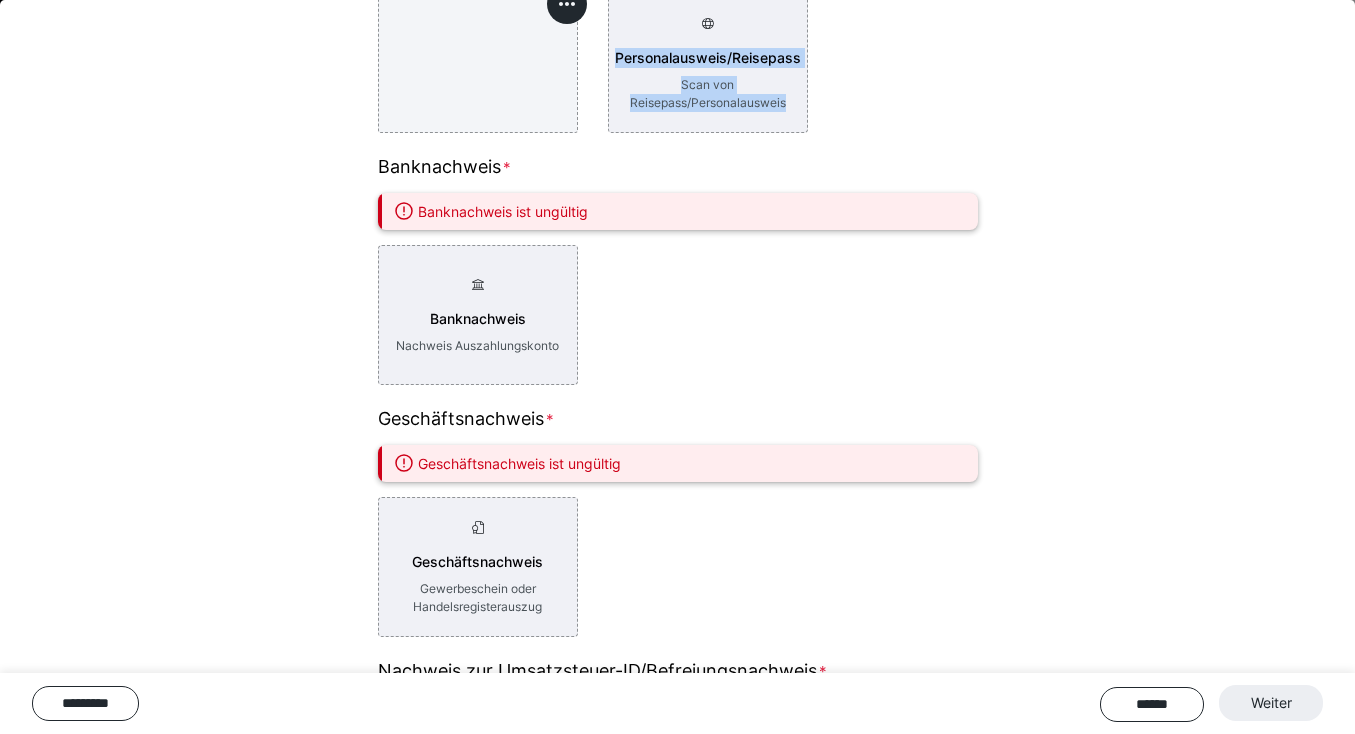 drag, startPoint x: 1344, startPoint y: 533, endPoint x: 1340, endPoint y: 762, distance: 229.03493 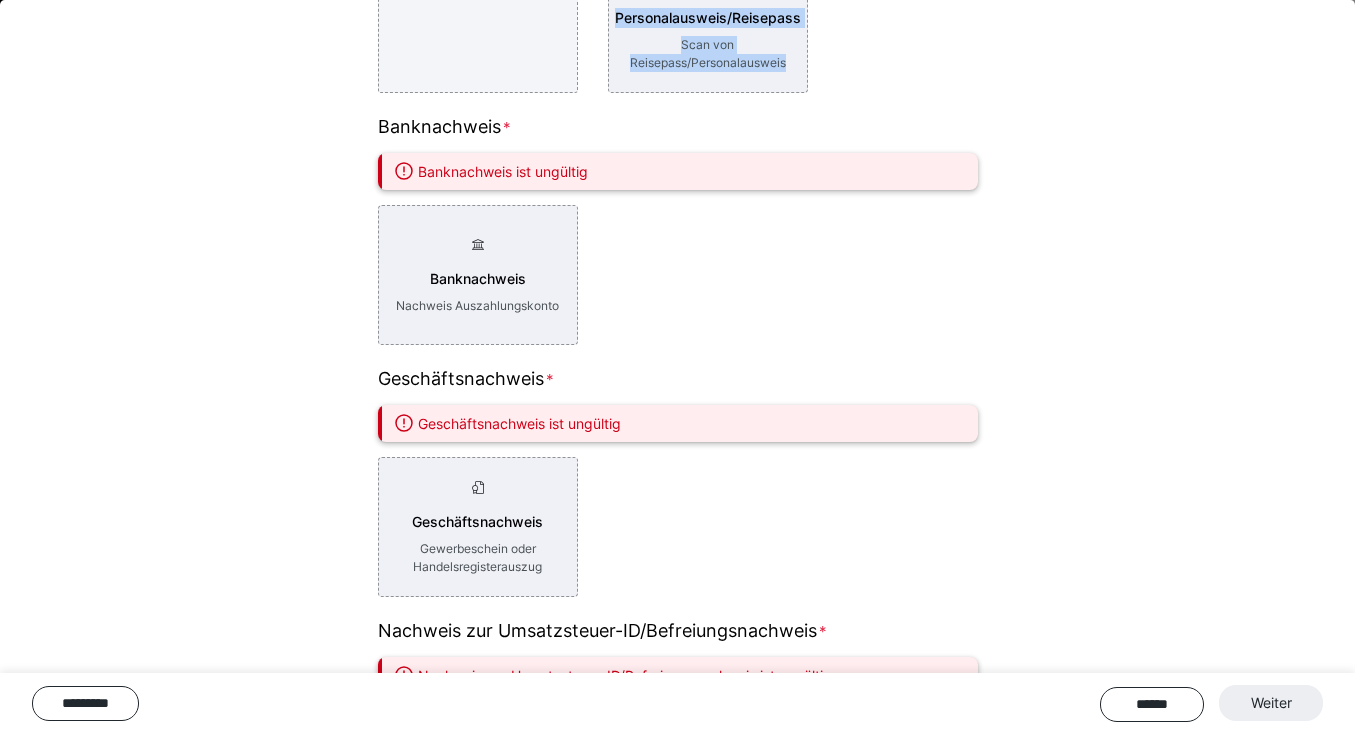 click on "Geschäftlich Persönlich Steuerlich Upload der Nachweisdokumente PNG/JPG/PDF-Format, maximale Größe 3 MB. Personalausweis/Reisepass Reisepass/Personalausweis ist ungültig Personalausweis/Reisepass Scan von Reisepass/Personalausweis Banknachweis Banknachweis ist ungültig Banknachweis Nachweis Auszahlungskonto Geschäftsnachweis Geschäftsnachweis ist ungültig Geschäftsnachweis Gewerbeschein oder Handelsregisterauszug Nachweis zur Umsatzsteuer-ID/Befreiungsnachweis Nachweis zur Umsatzsteuer-ID/Befreiungsnachweis ist ungültig Nachweis zur Umsatzsteuer-ID/Befreiungsnachweis Nachweis deiner Umsatzsteuer-ID ********* ****** Weiter" at bounding box center [677, 44] 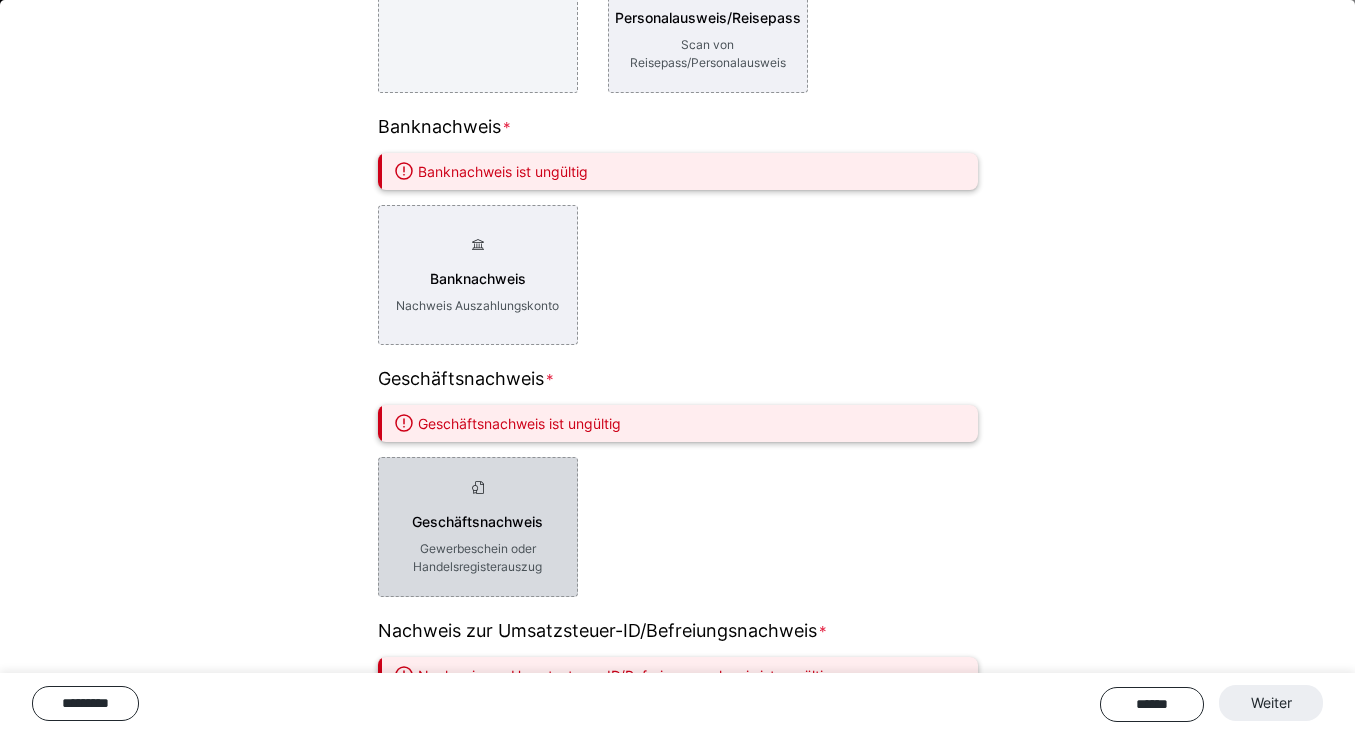 click on "Geschäftsnachweis Gewerbeschein oder Handelsregisterauszug" at bounding box center [478, 527] 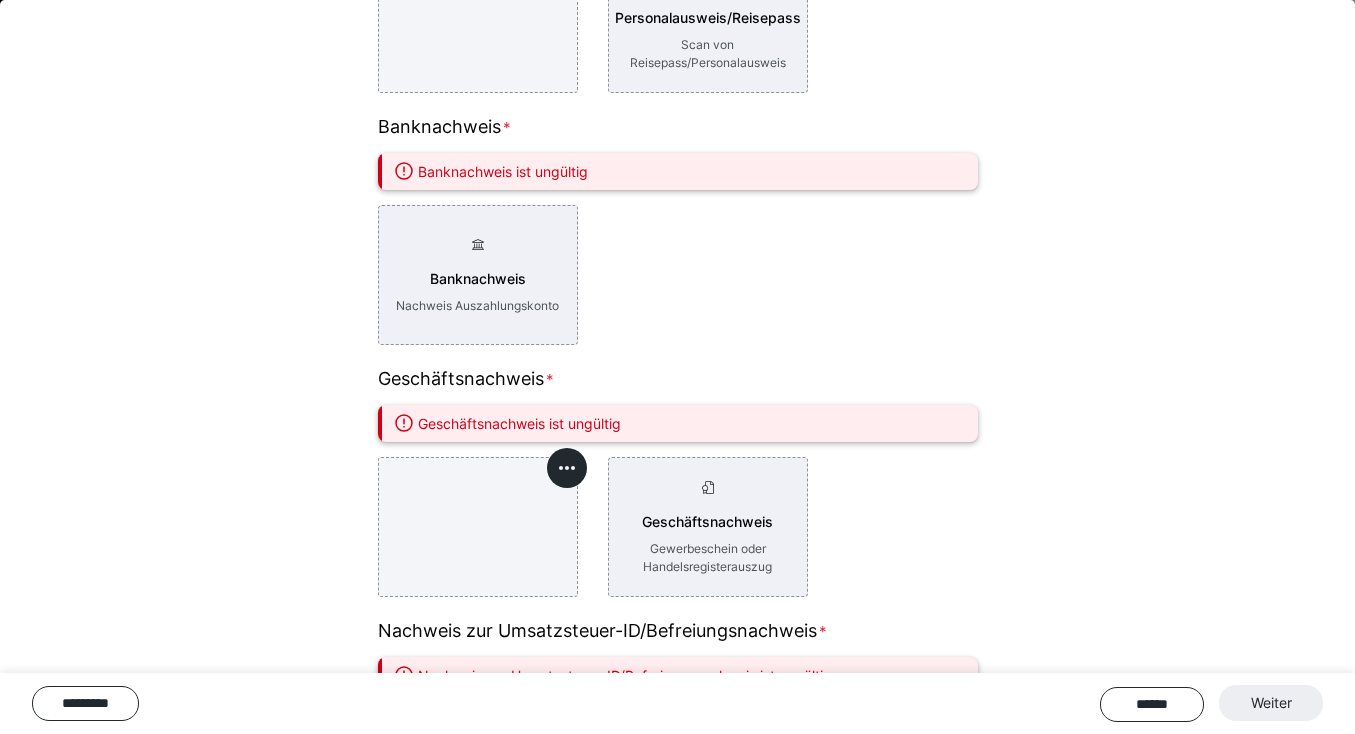 click on "Banknachweis Nachweis Auszahlungskonto" at bounding box center (678, 275) 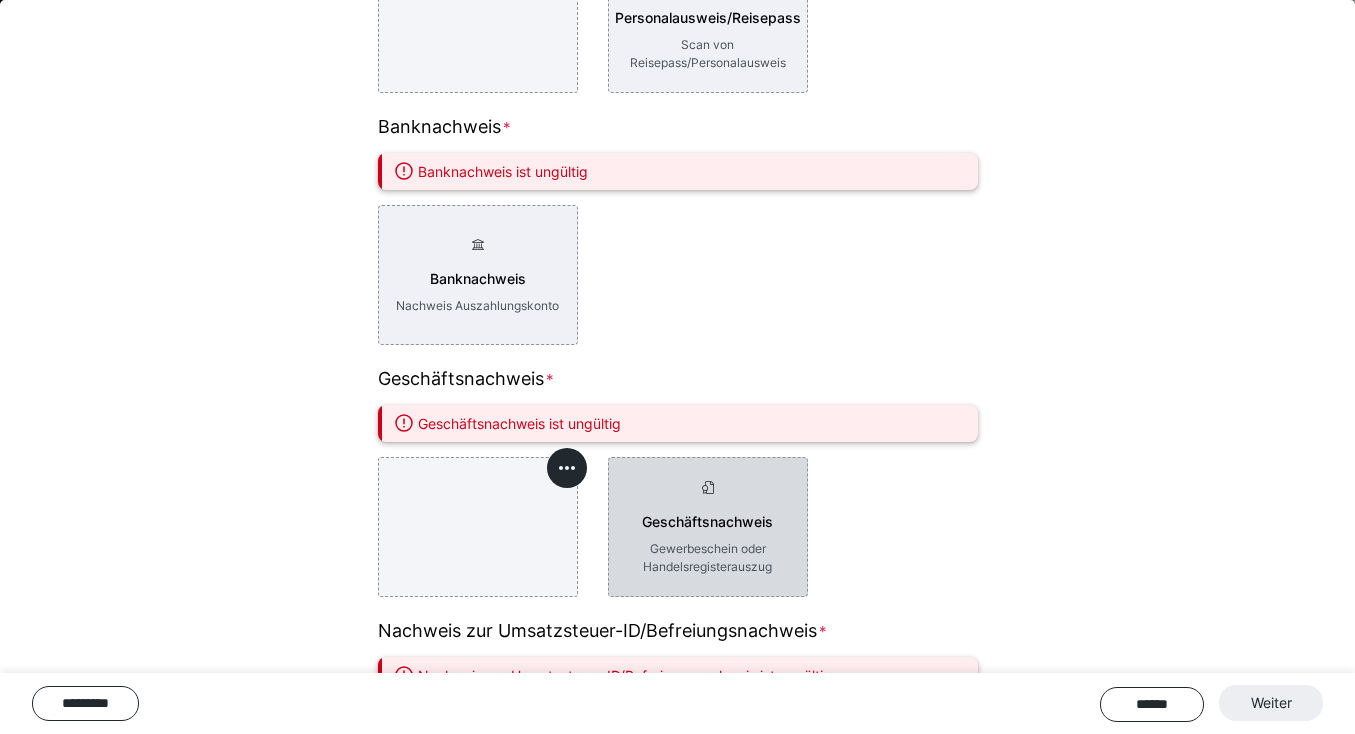 click on "Geschäftsnachweis Gewerbeschein oder Handelsregisterauszug" at bounding box center [708, 527] 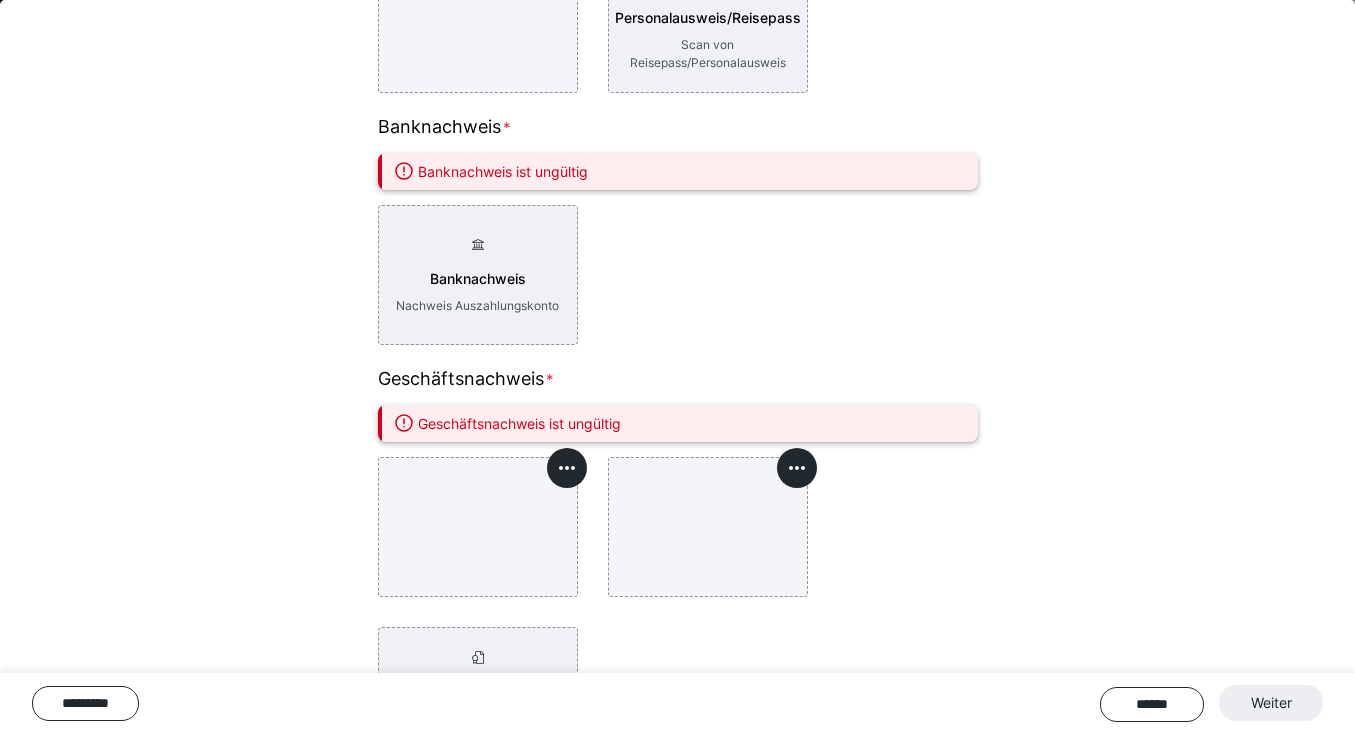 click on "Geschäftlich Persönlich Steuerlich Upload der Nachweisdokumente PNG/JPG/PDF-Format, maximale Größe 3 MB. Personalausweis/Reisepass Reisepass/Personalausweis ist ungültig Personalausweis/Reisepass Scan von Reisepass/Personalausweis Banknachweis Banknachweis ist ungültig Banknachweis Nachweis Auszahlungskonto Geschäftsnachweis Geschäftsnachweis ist ungültig Geschäftsnachweis Gewerbeschein oder Handelsregisterauszug Nachweis zur Umsatzsteuer-ID/Befreiungsnachweis Nachweis zur Umsatzsteuer-ID/Befreiungsnachweis ist ungültig Nachweis zur Umsatzsteuer-ID/Befreiungsnachweis Nachweis deiner Umsatzsteuer-ID ********* ****** Weiter" at bounding box center [677, 44] 